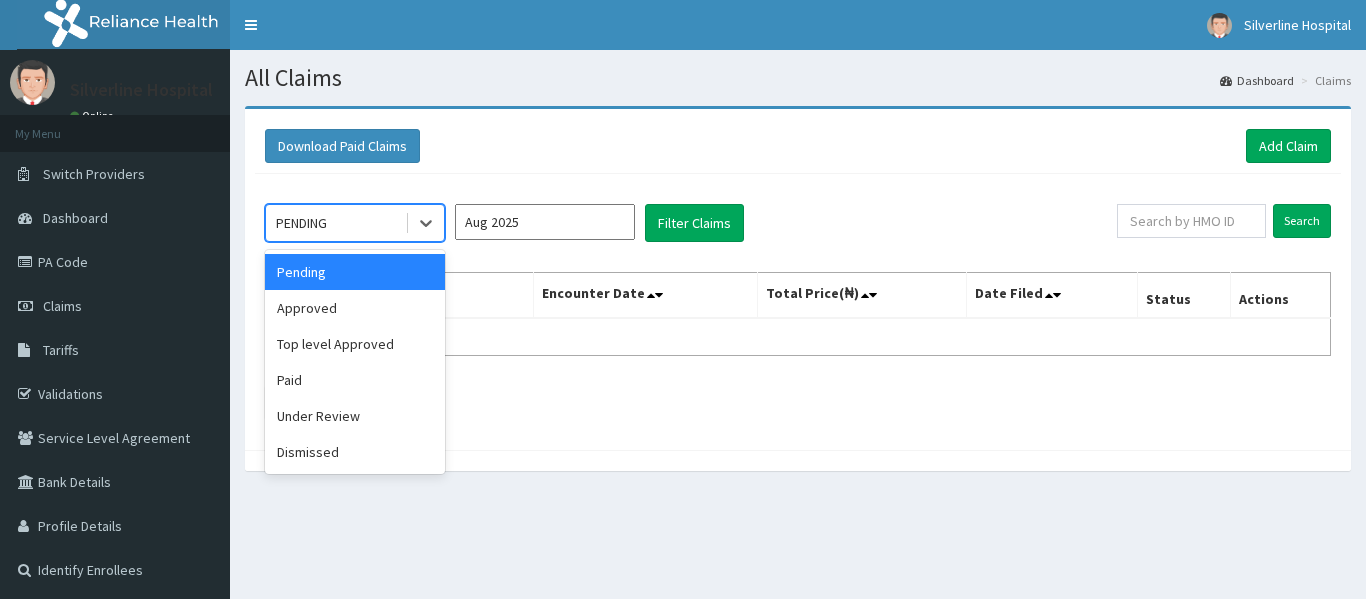 scroll, scrollTop: 0, scrollLeft: 0, axis: both 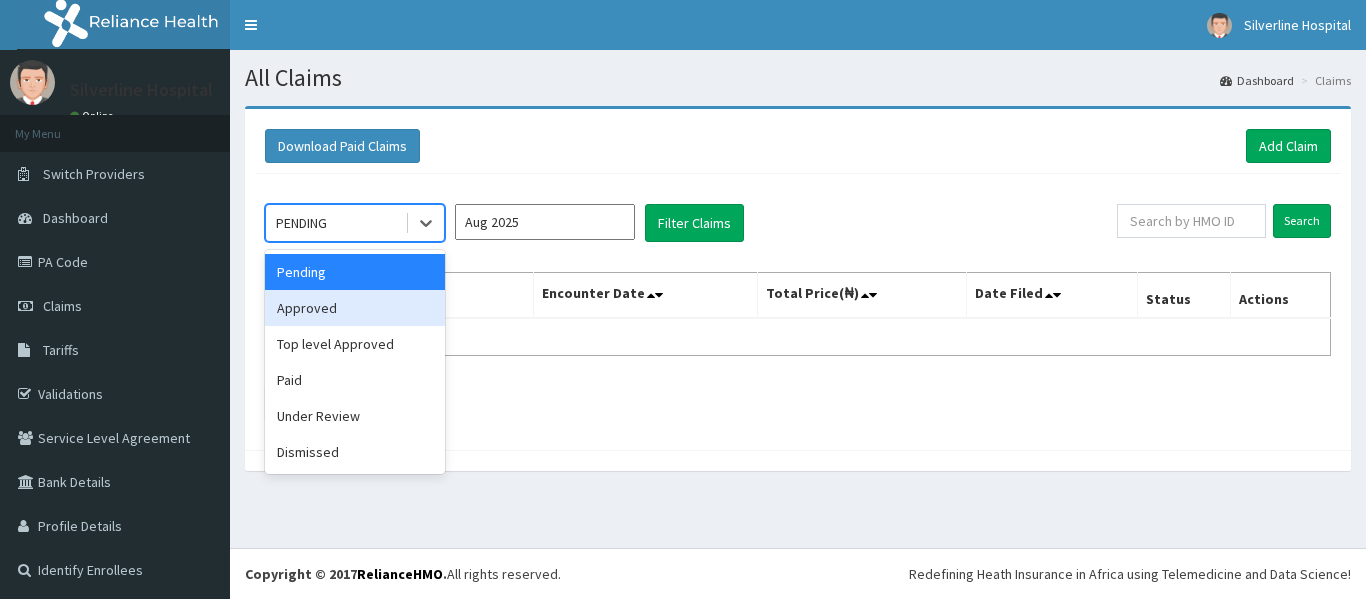 click on "Aug 2025" at bounding box center [545, 222] 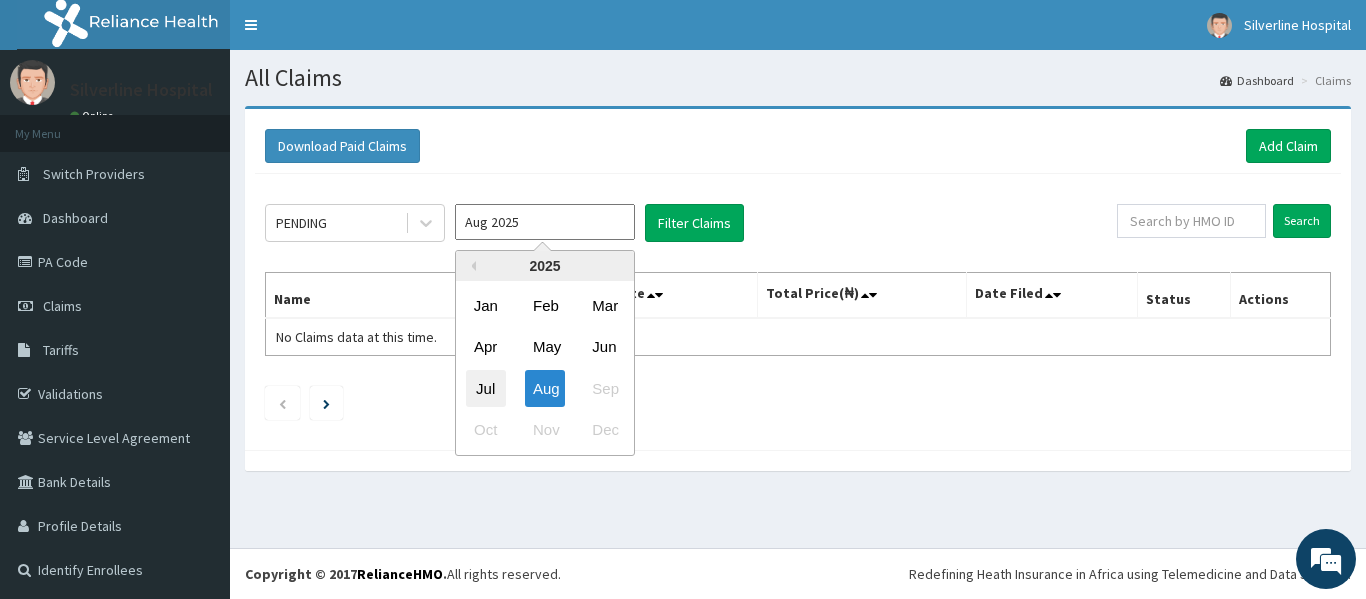 click on "Jul" at bounding box center (486, 388) 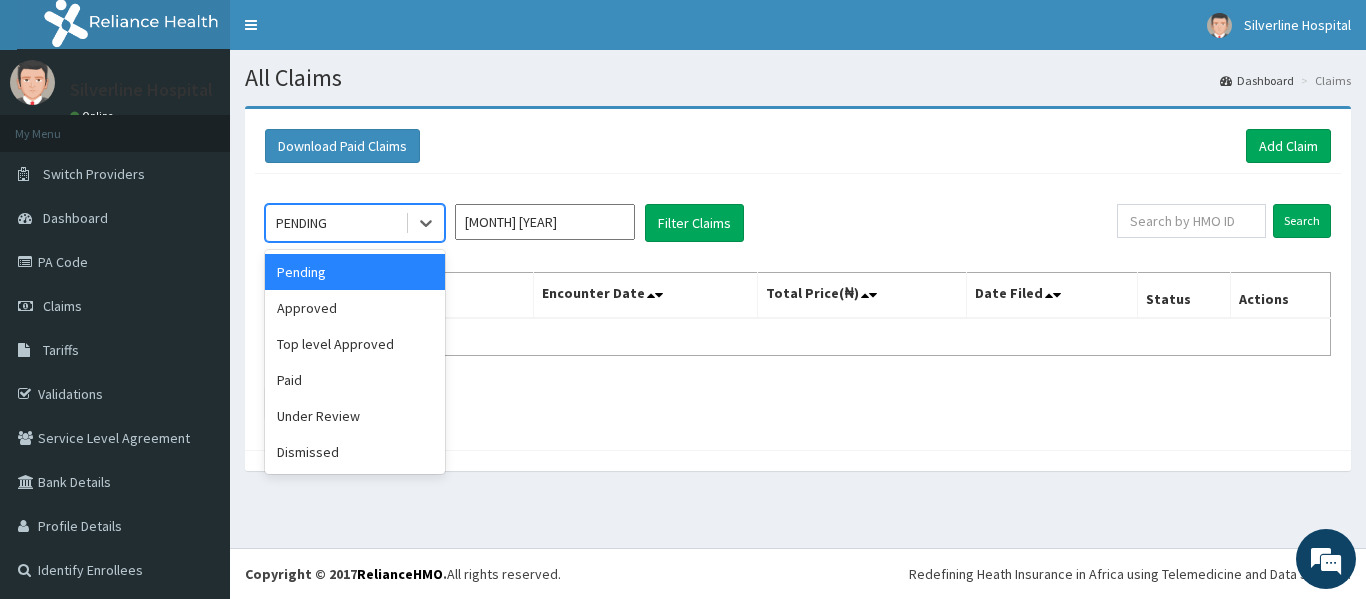 click on "PENDING" at bounding box center (335, 223) 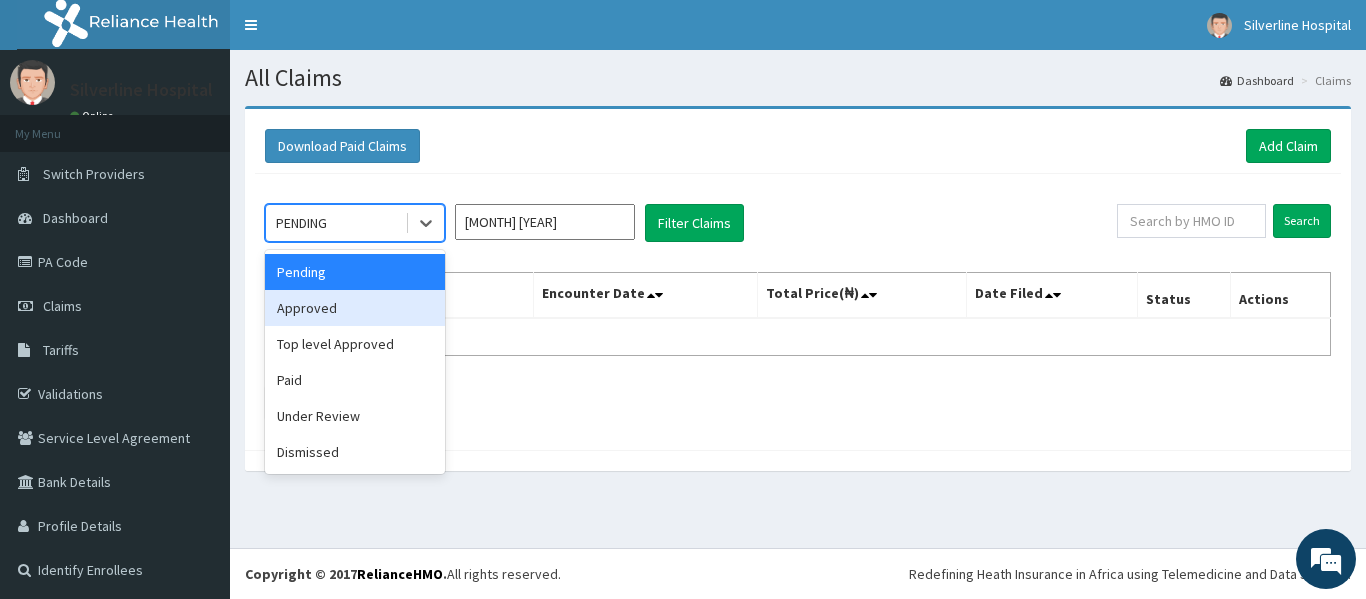 click on "Approved" at bounding box center [355, 308] 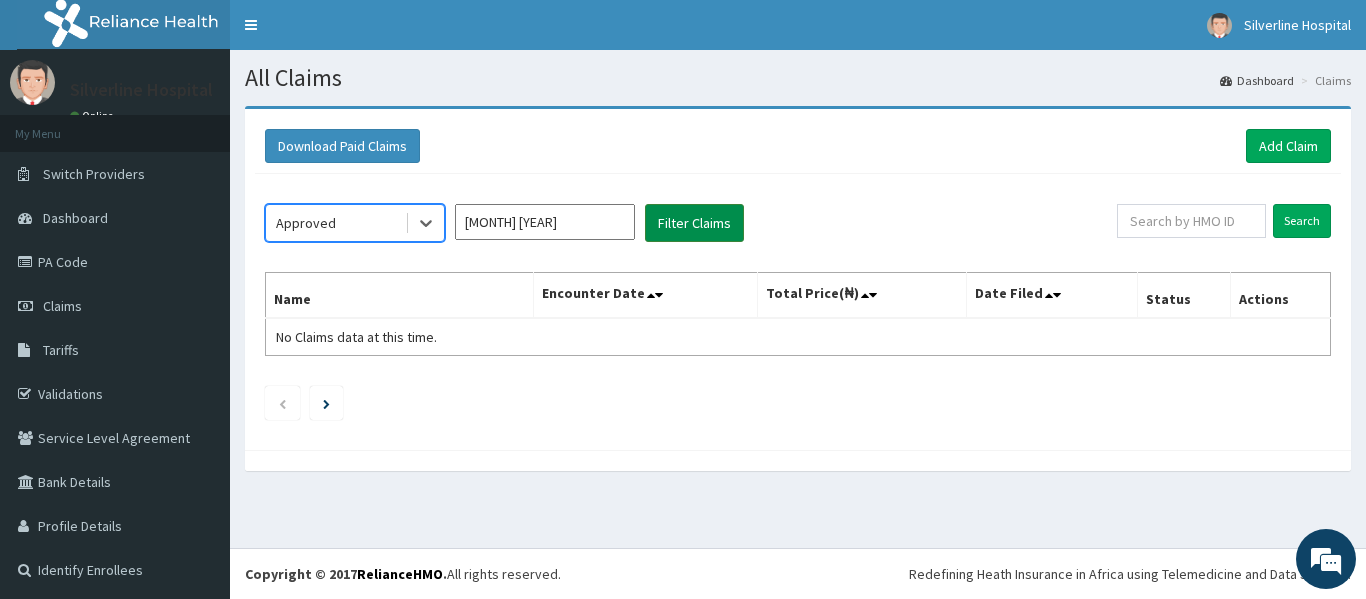 click on "Filter Claims" at bounding box center [694, 223] 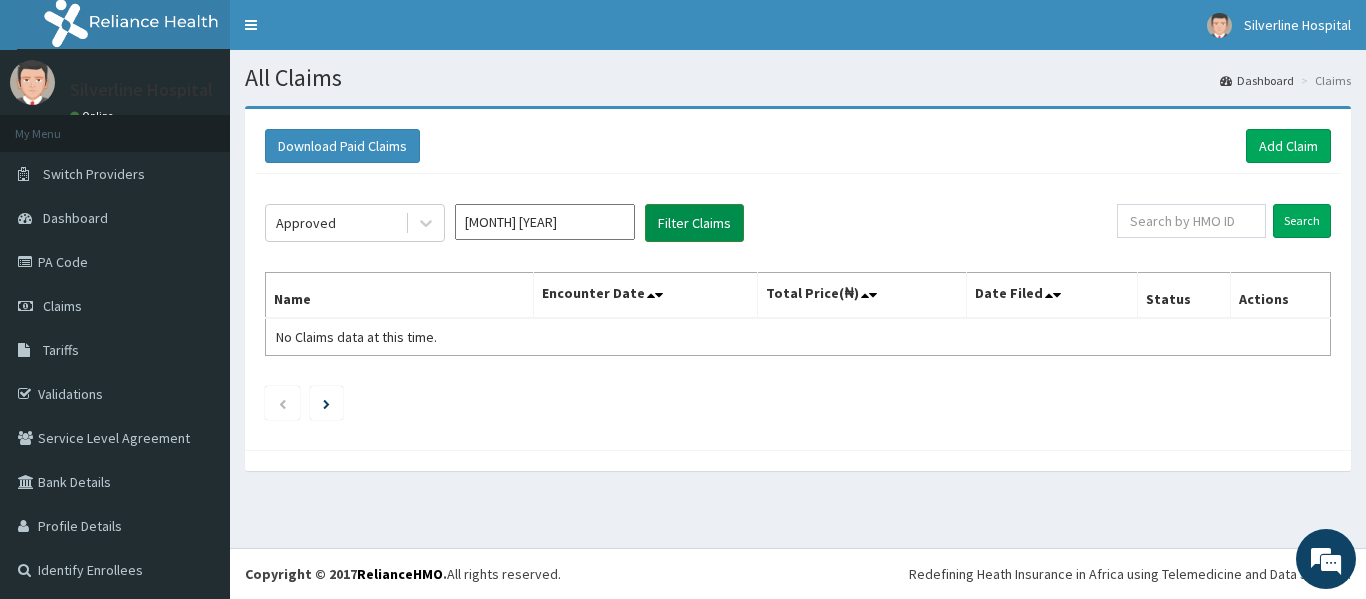 click on "Filter Claims" at bounding box center (694, 223) 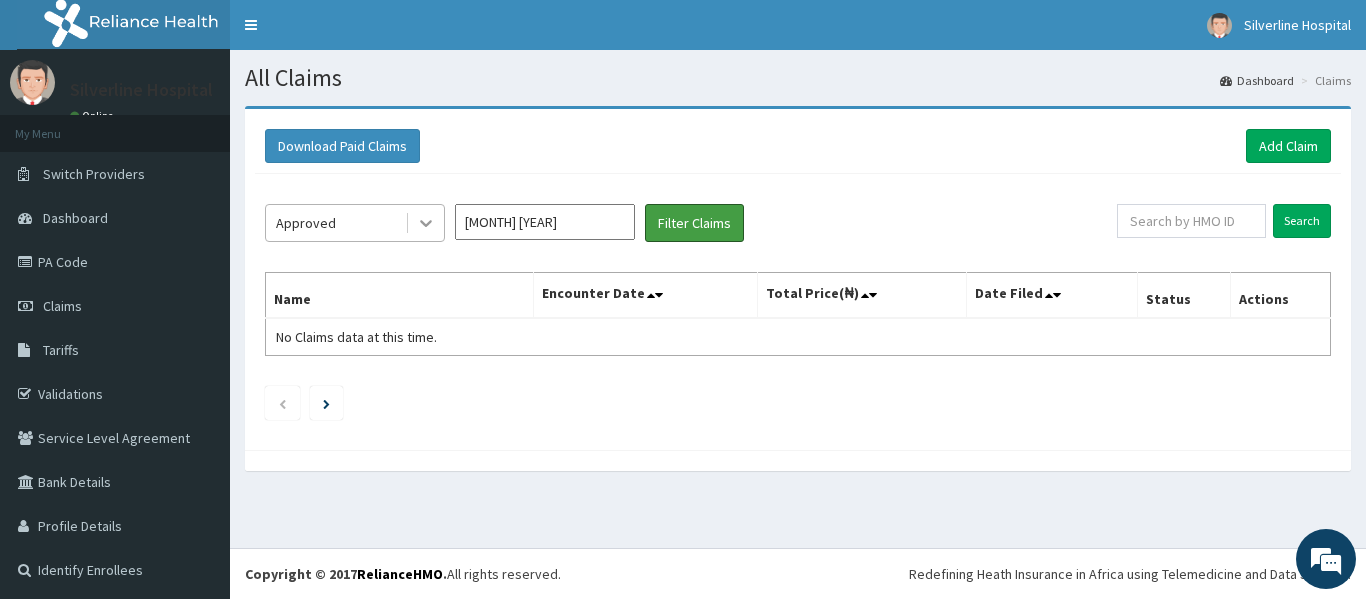 scroll, scrollTop: 0, scrollLeft: 0, axis: both 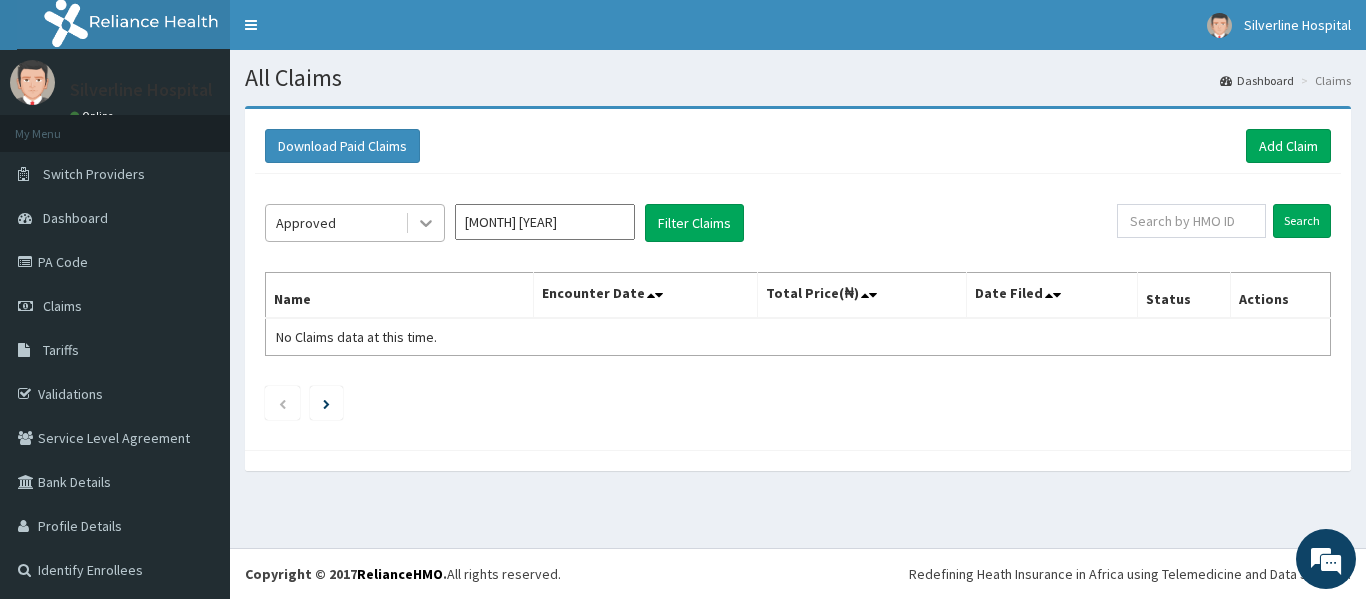click 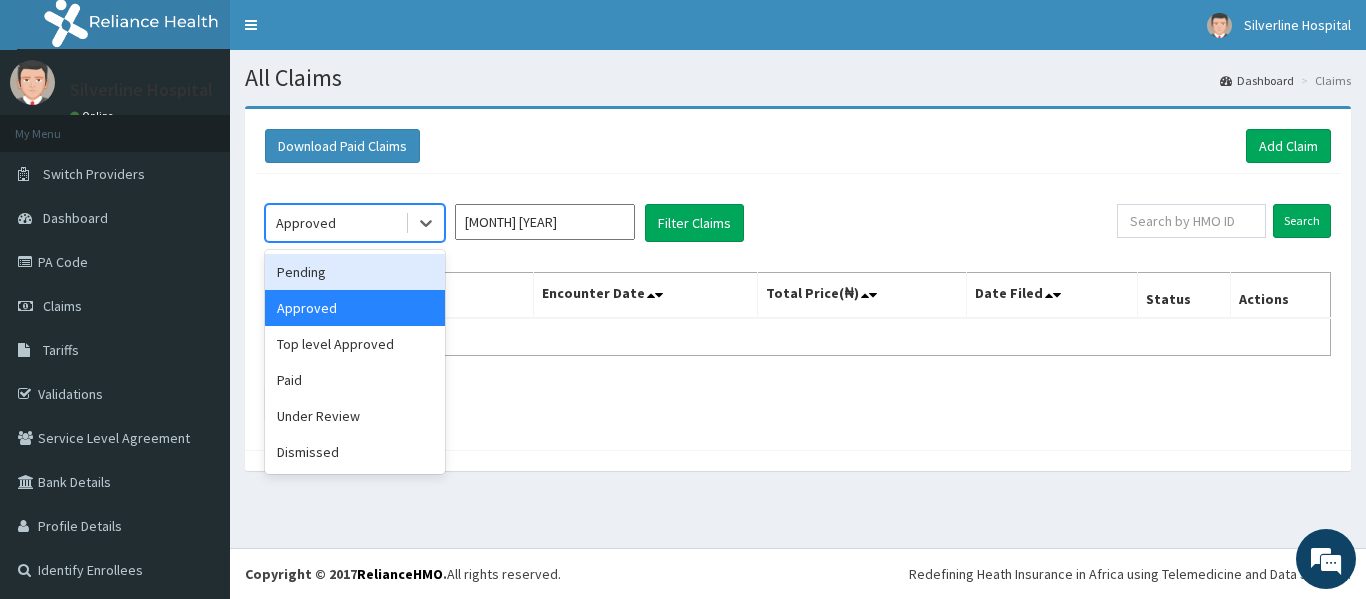 click on "Pending" at bounding box center (355, 272) 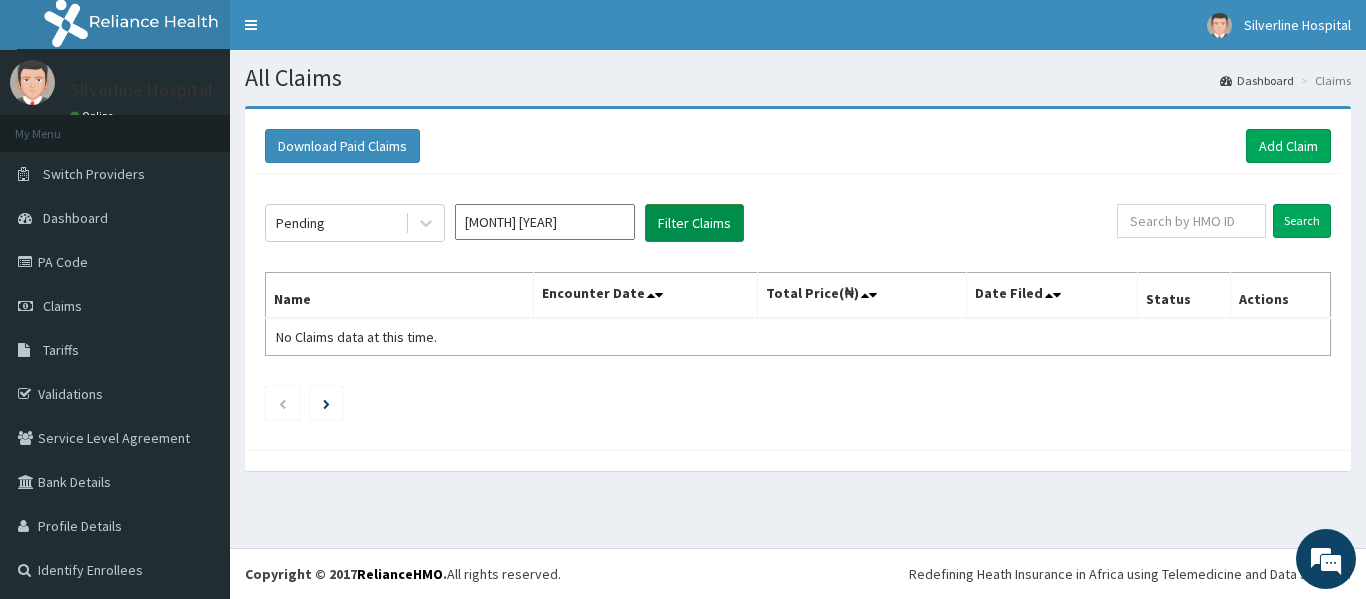 click on "Filter Claims" at bounding box center [694, 223] 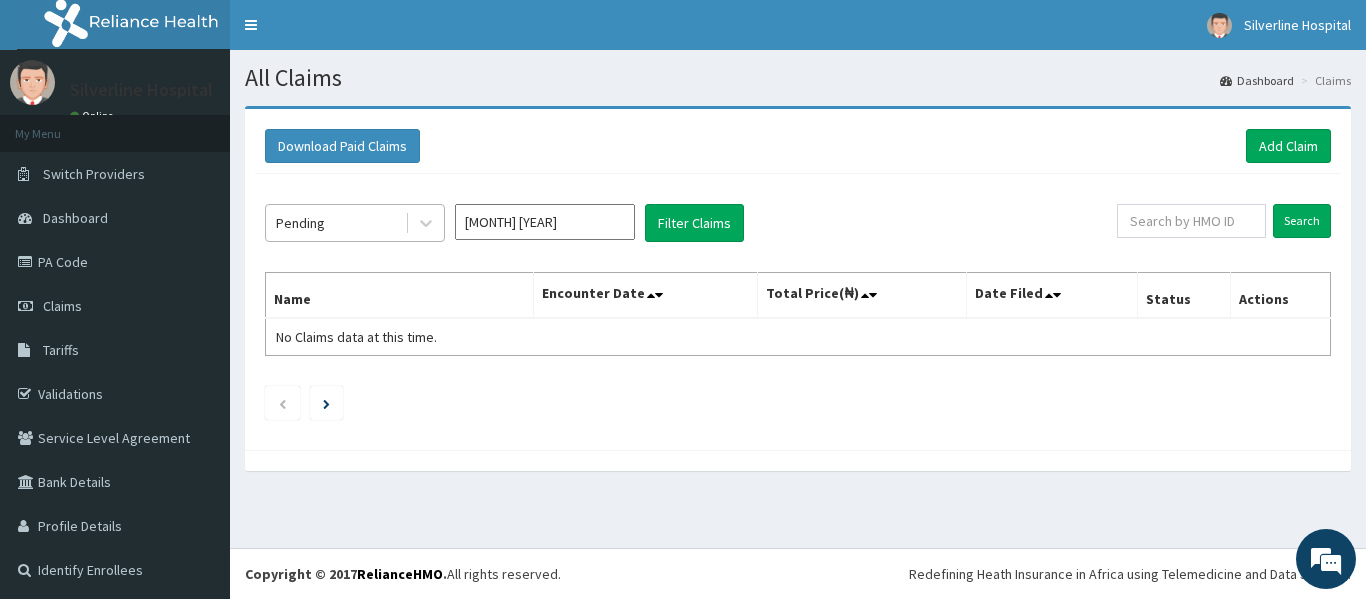 click on "Pending" at bounding box center (335, 223) 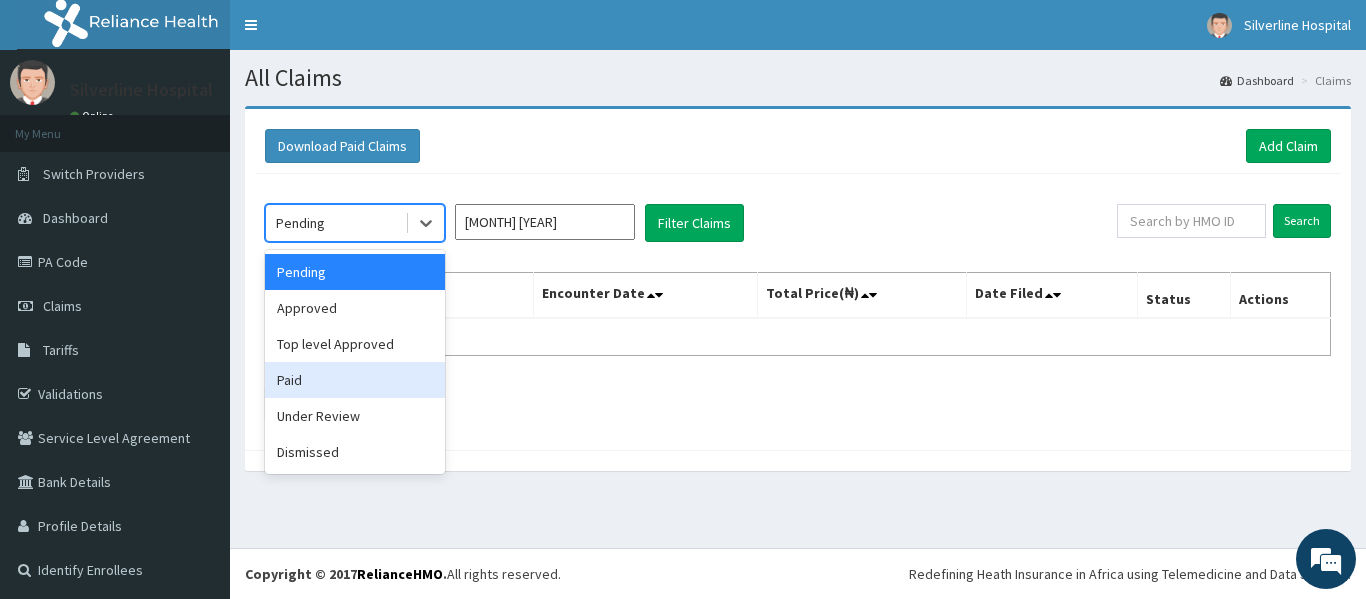 click on "Paid" at bounding box center [355, 380] 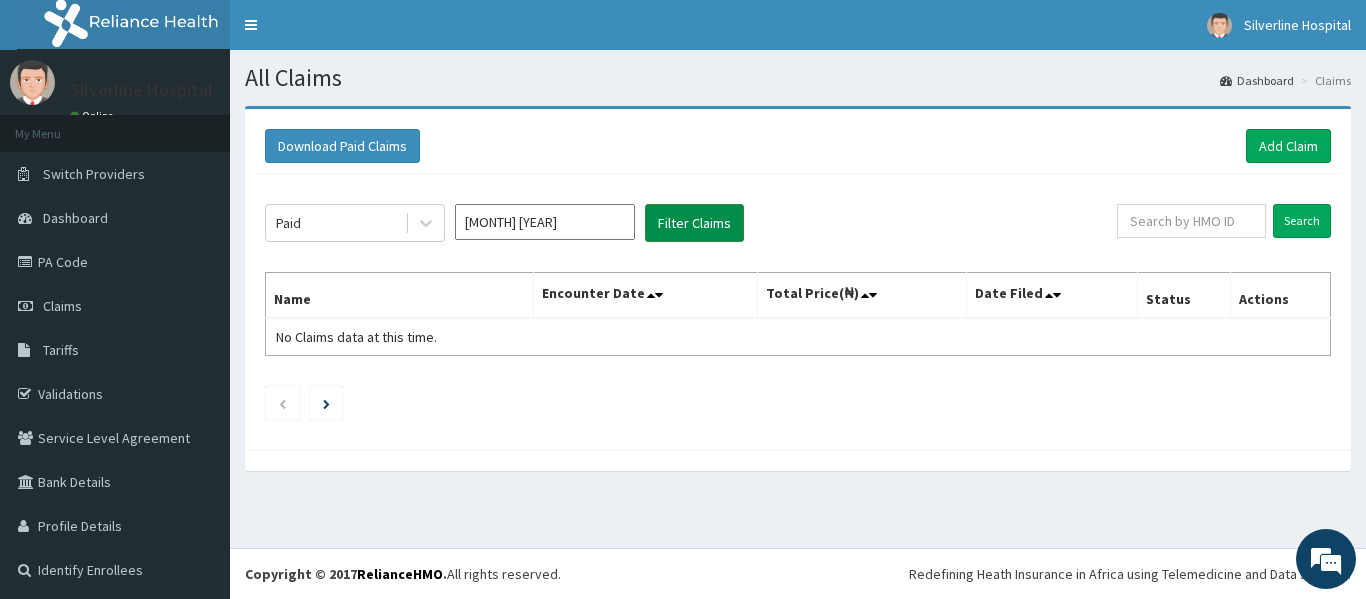 click on "Filter Claims" at bounding box center (694, 223) 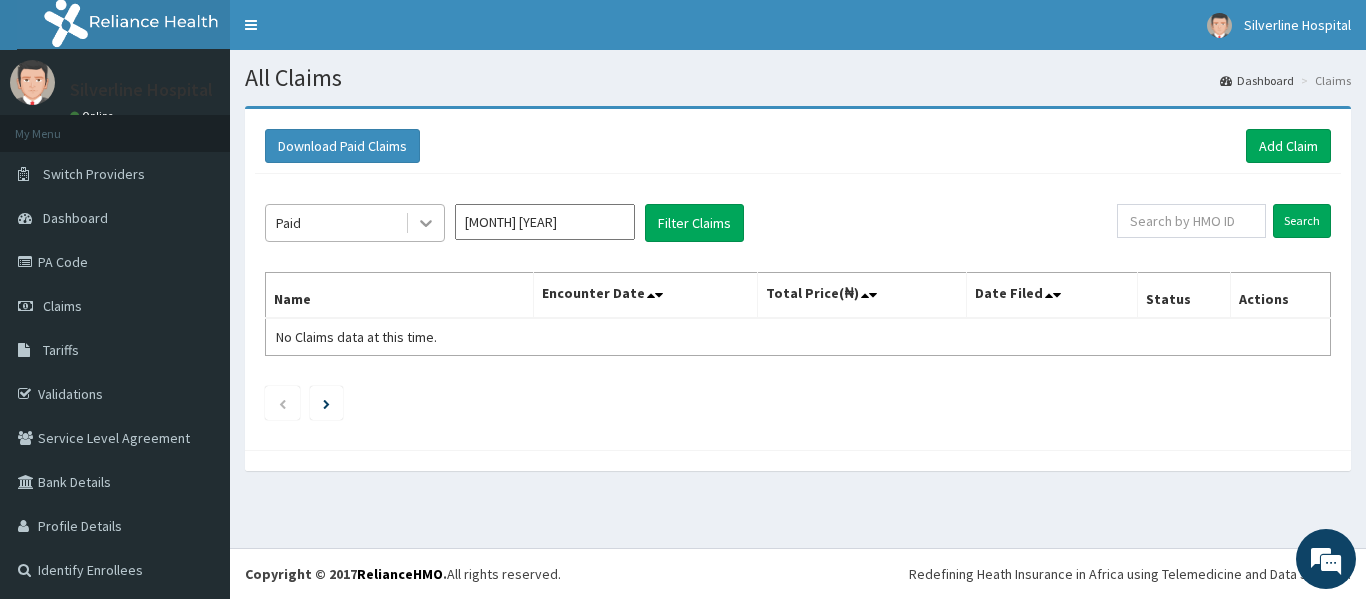 click 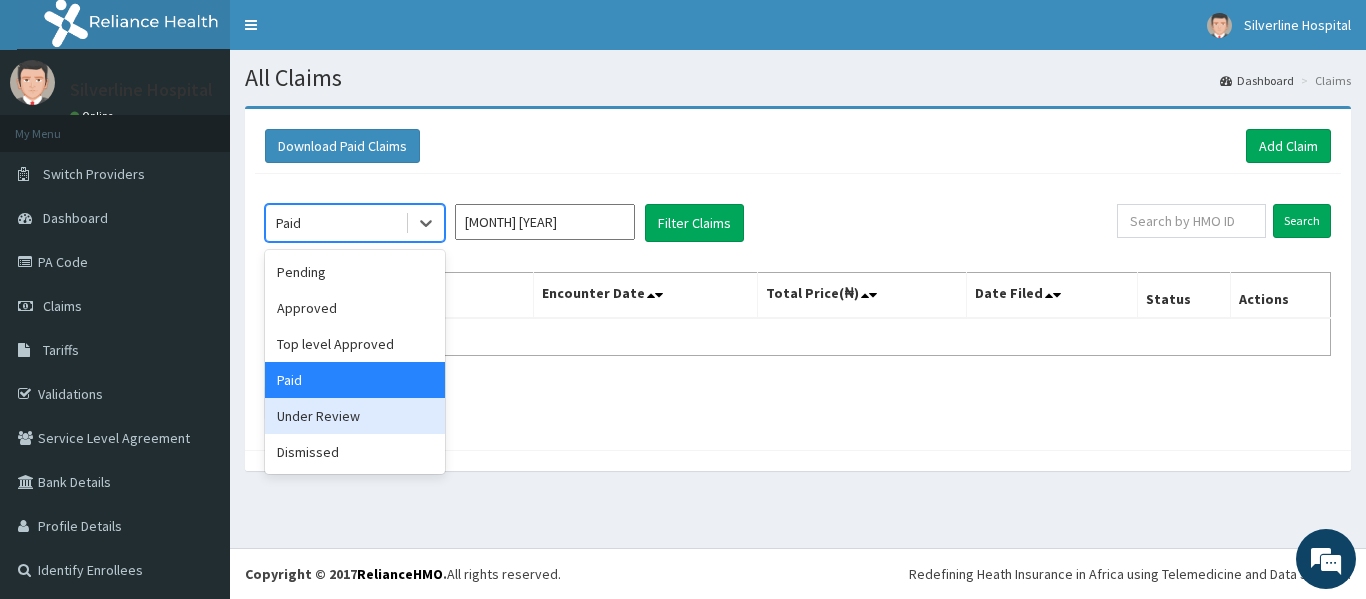 click on "Under Review" at bounding box center (355, 416) 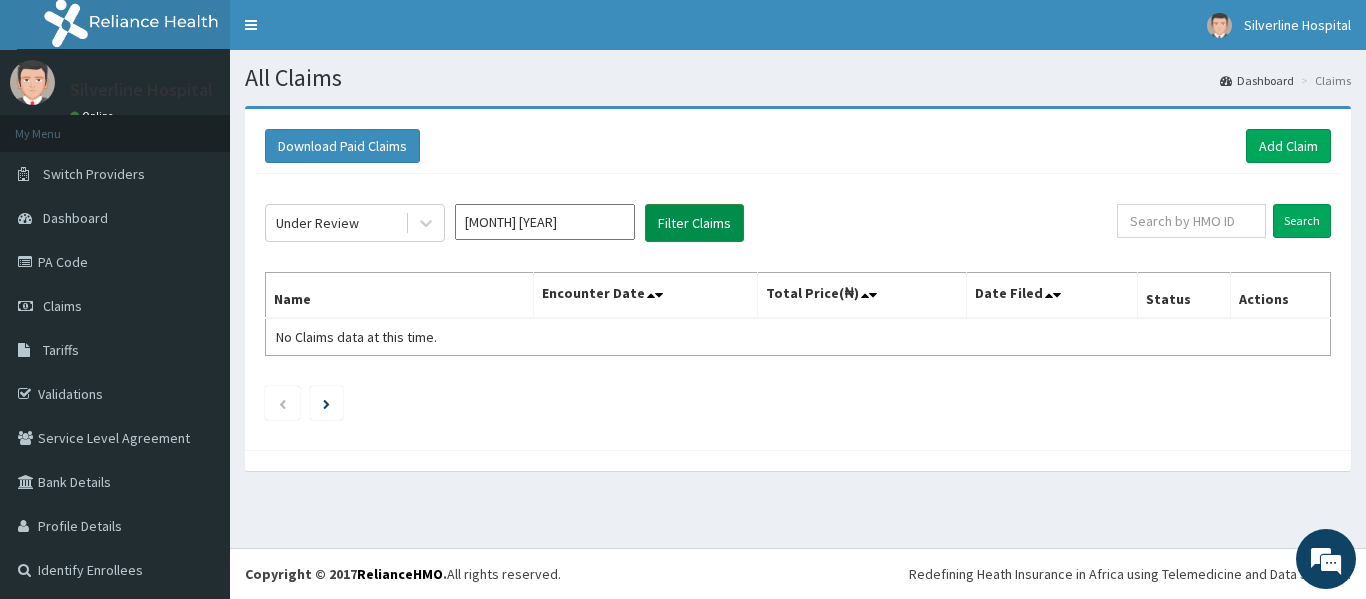 click on "Filter Claims" at bounding box center [694, 223] 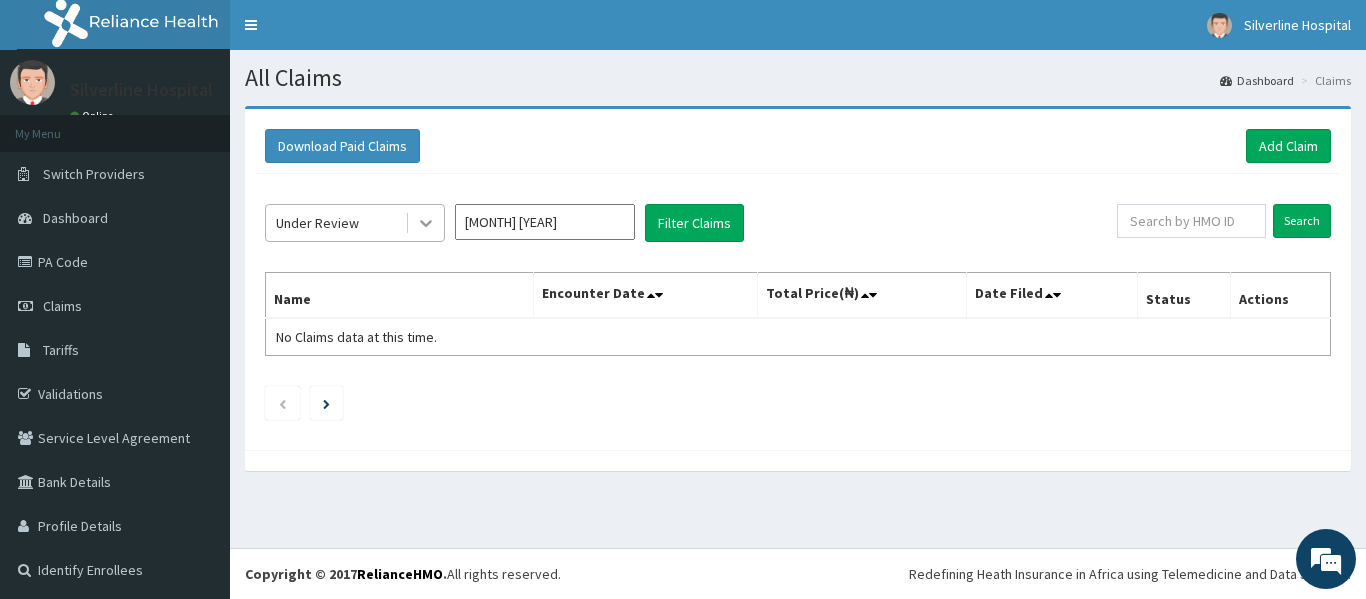 click 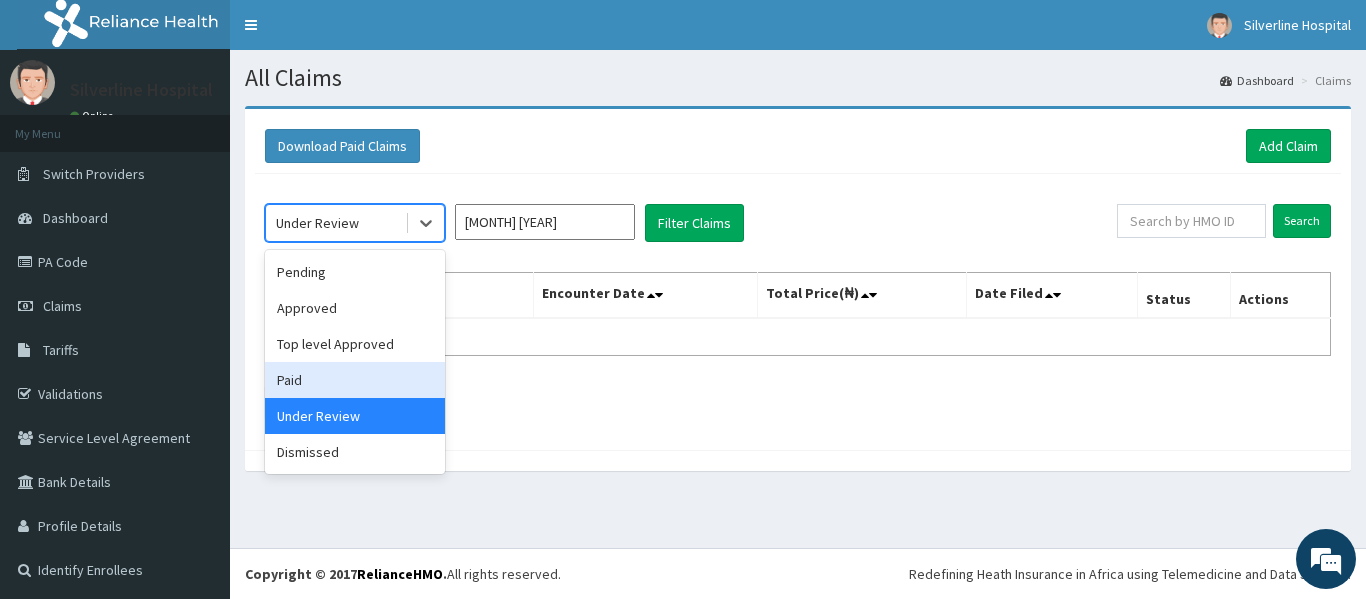 click on "Paid" at bounding box center (355, 380) 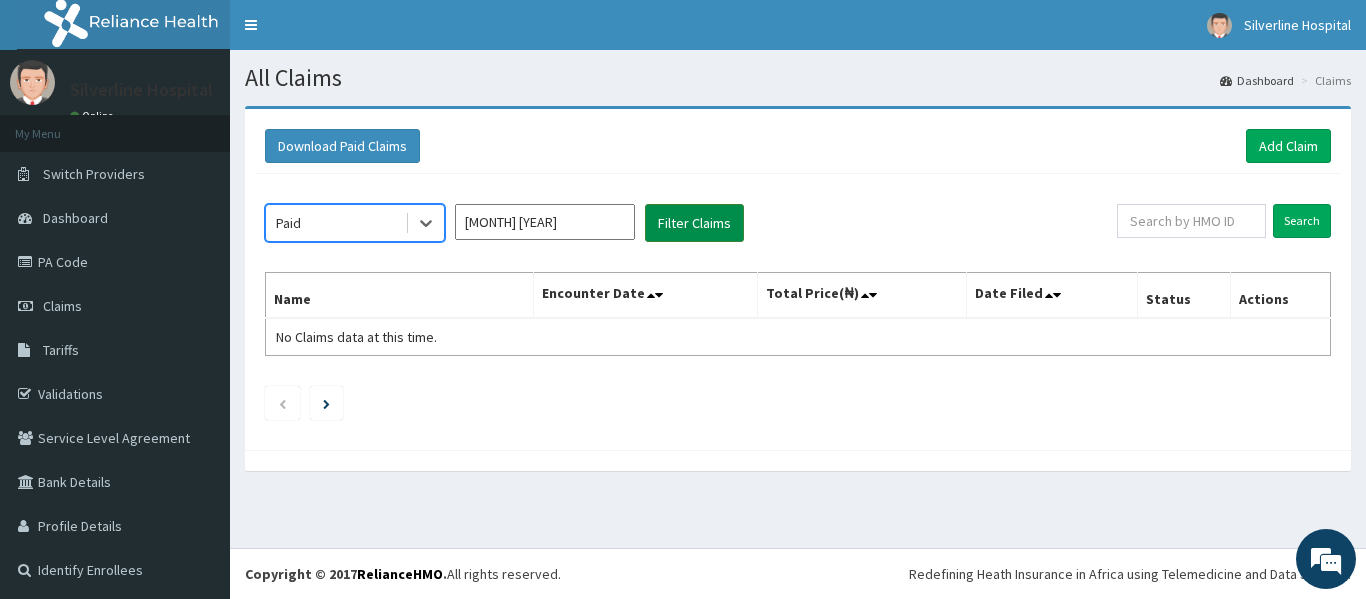 click on "Filter Claims" at bounding box center [694, 223] 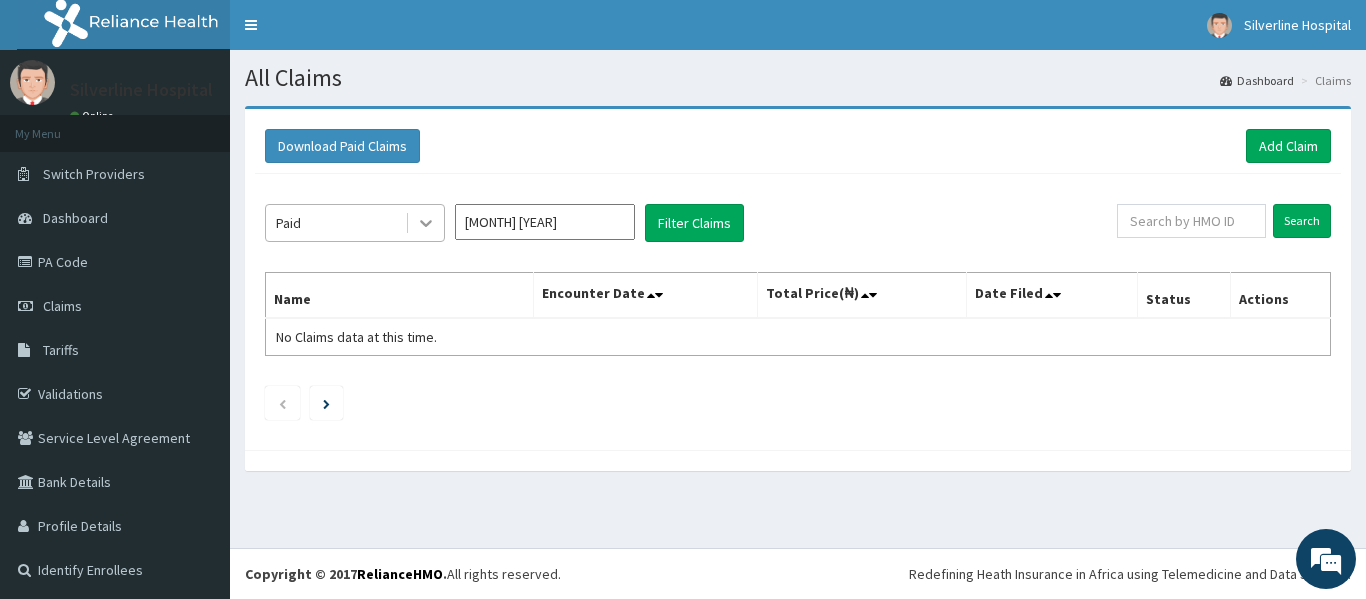 click 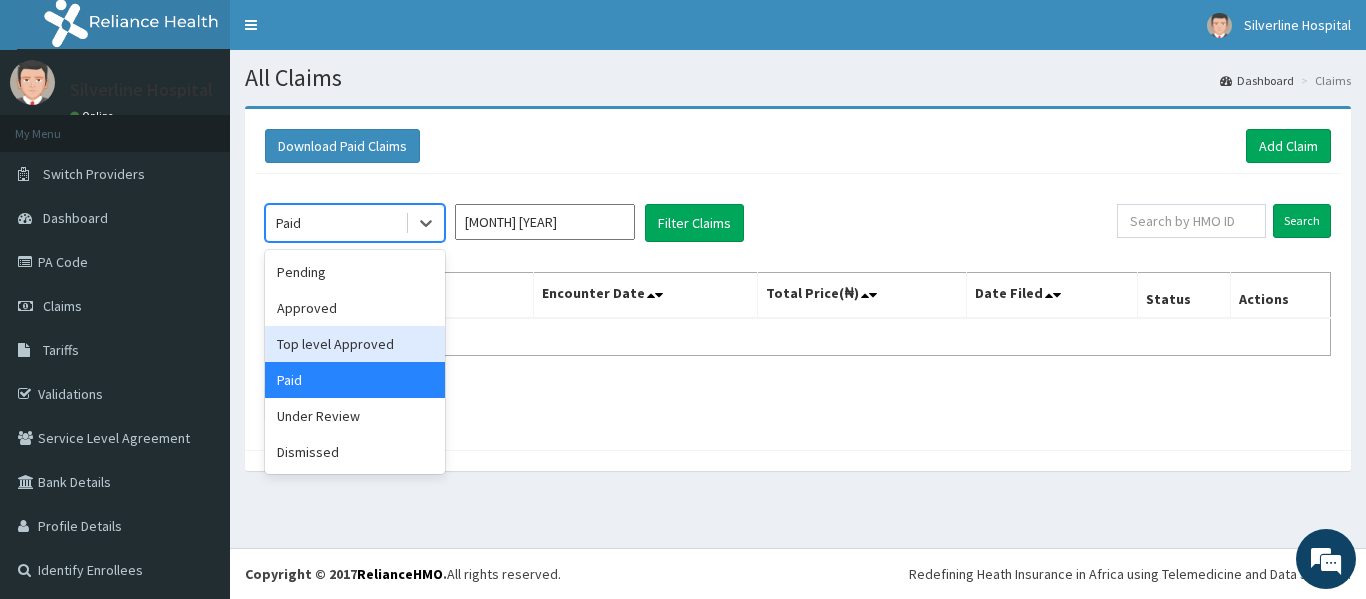 click on "Top level Approved" at bounding box center (355, 344) 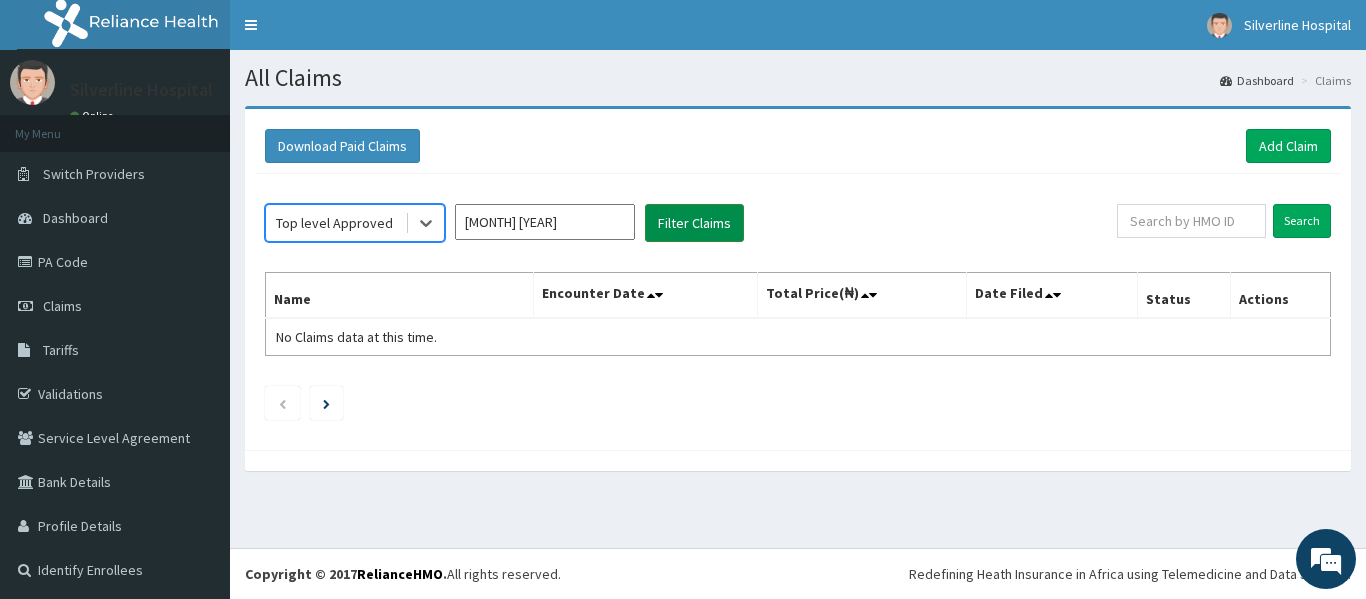 click on "Filter Claims" at bounding box center (694, 223) 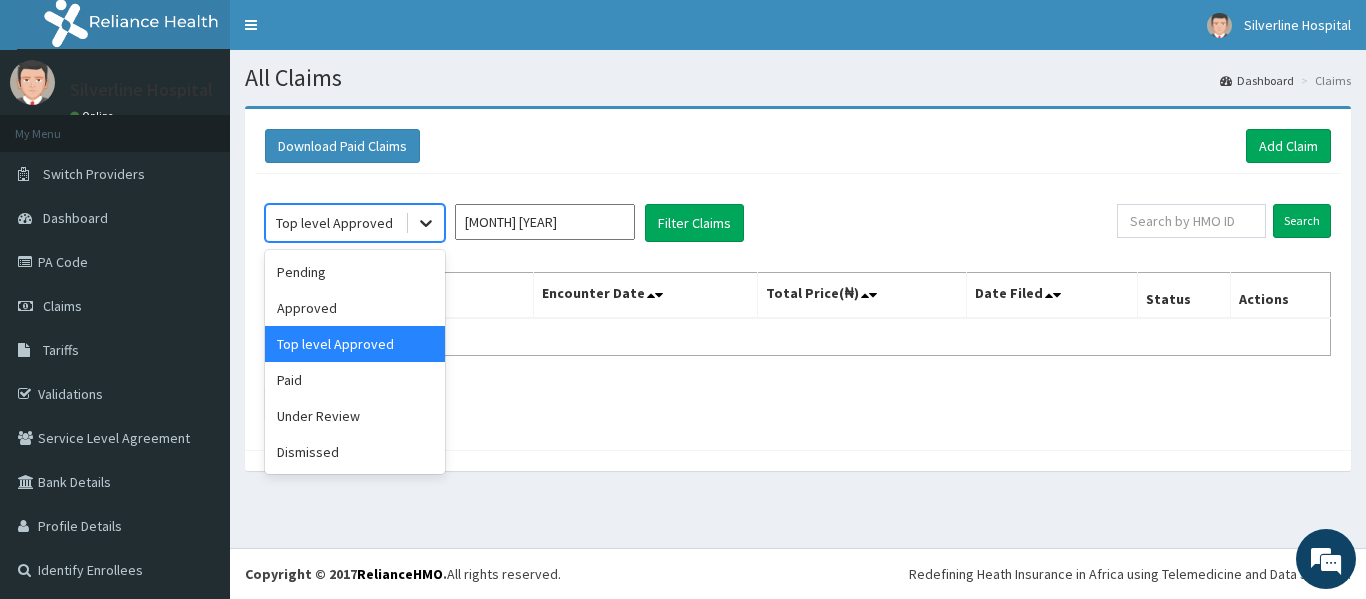 click 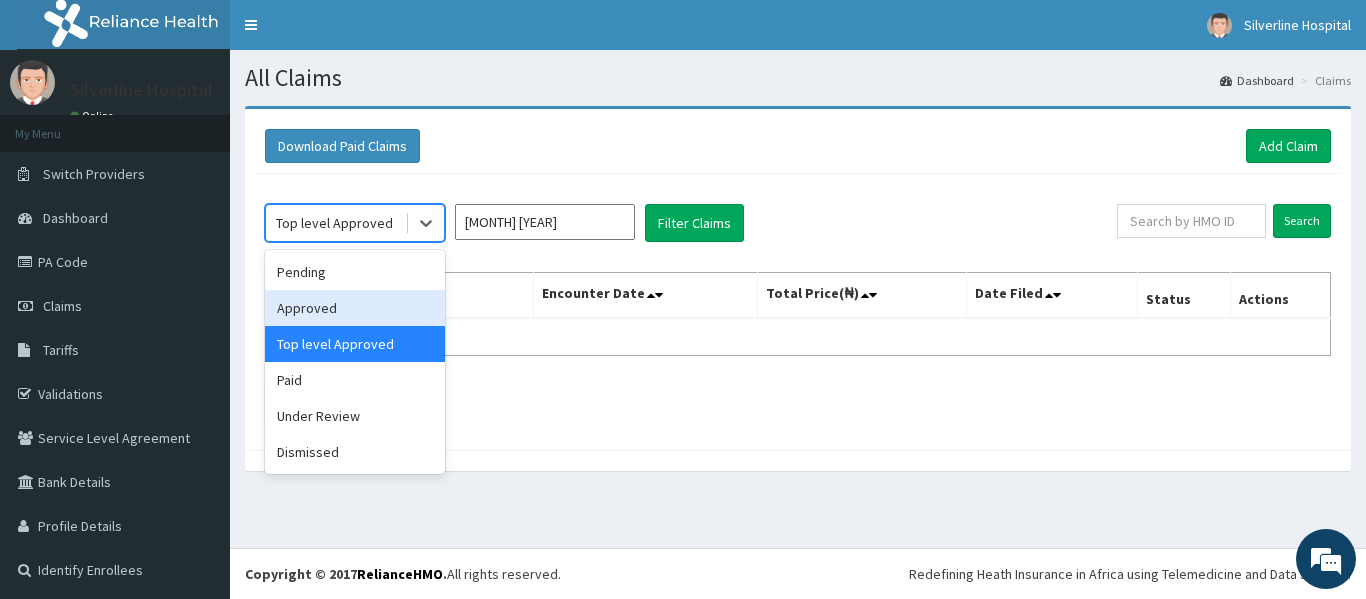 click on "Approved" at bounding box center [355, 308] 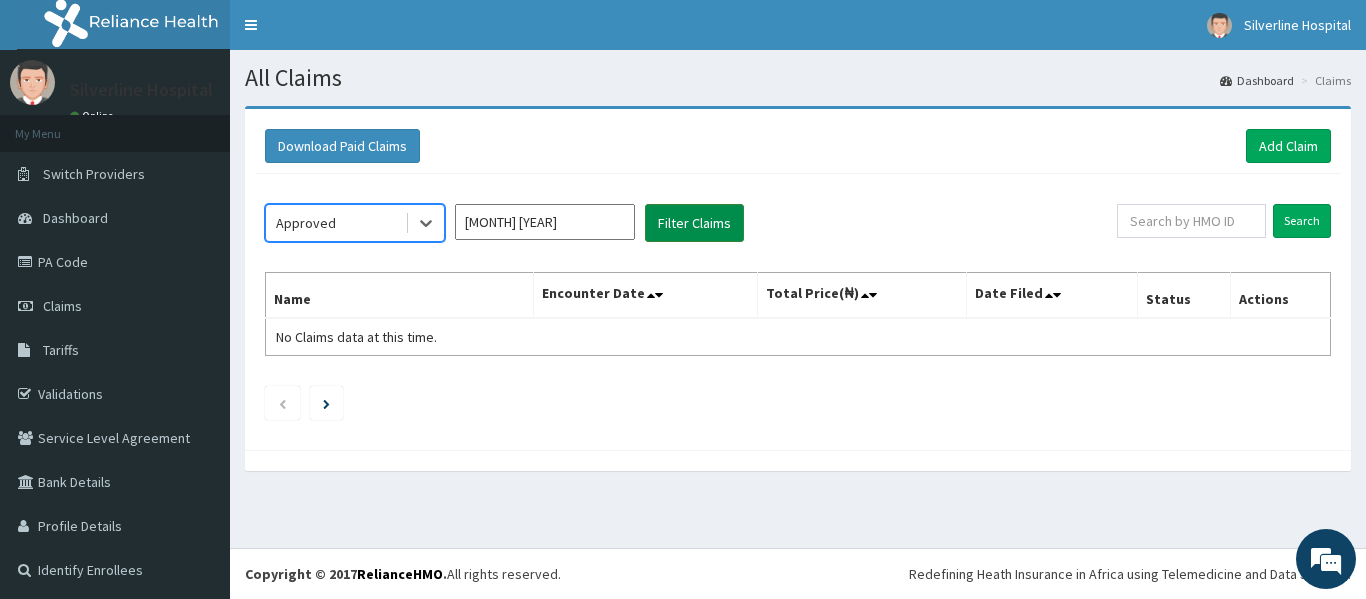 click on "Filter Claims" at bounding box center (694, 223) 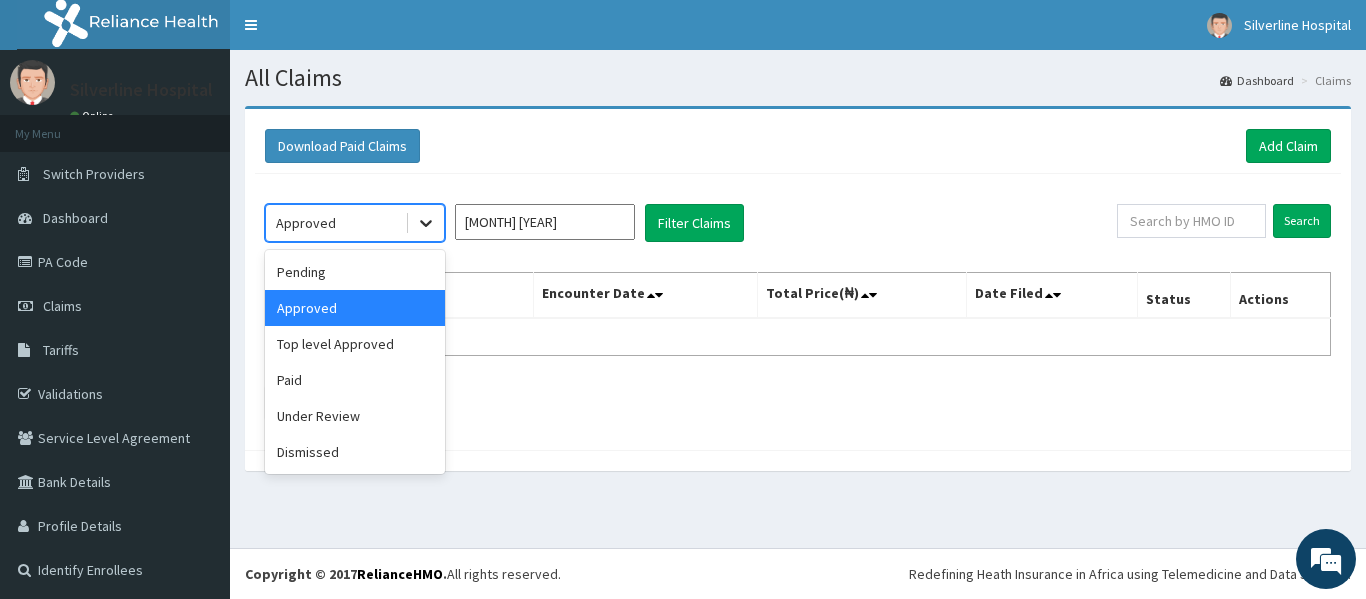 click 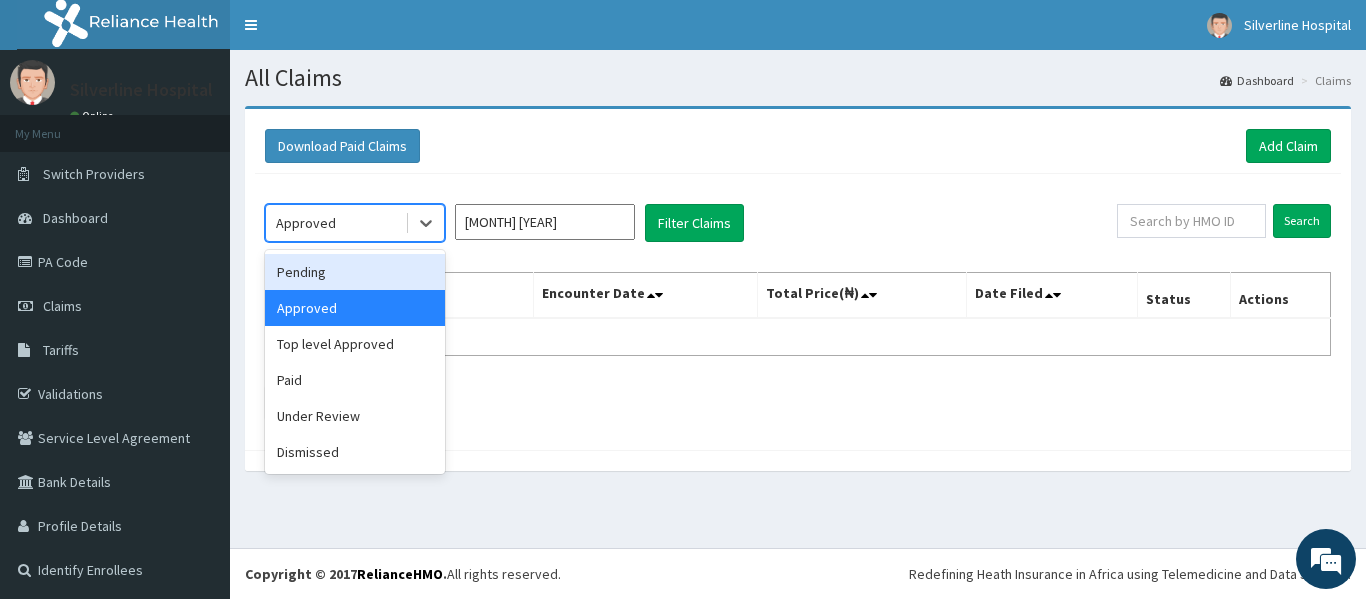 drag, startPoint x: 362, startPoint y: 294, endPoint x: 357, endPoint y: 268, distance: 26.476404 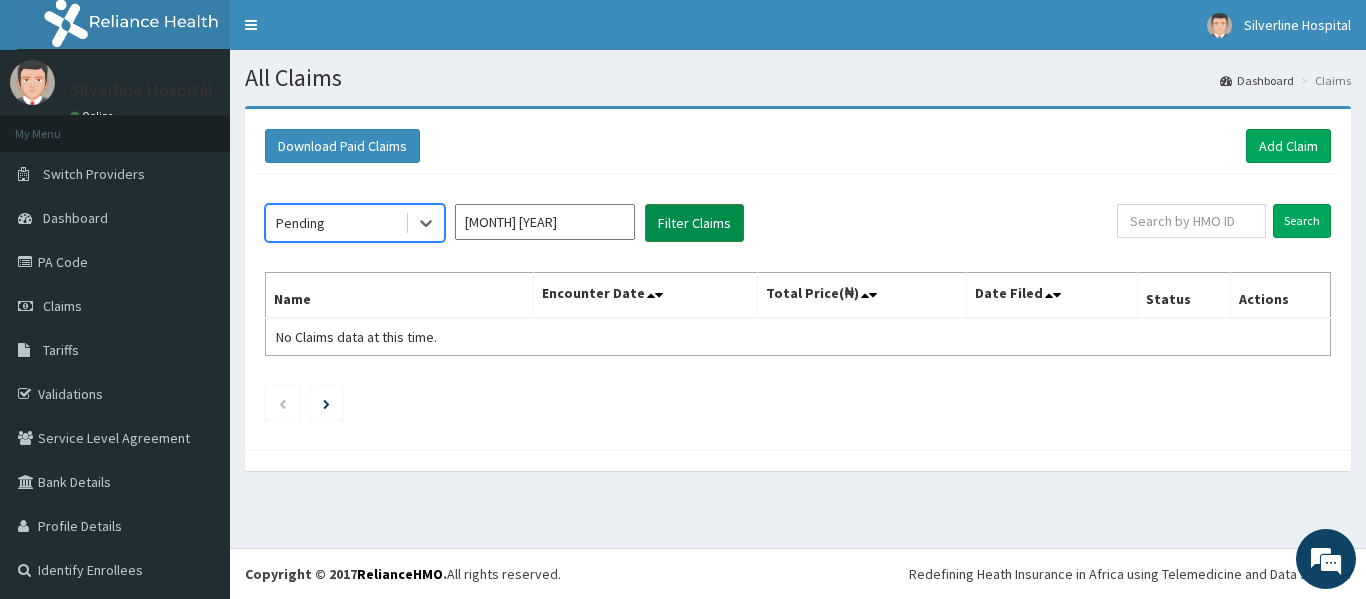 click on "Filter Claims" at bounding box center [694, 223] 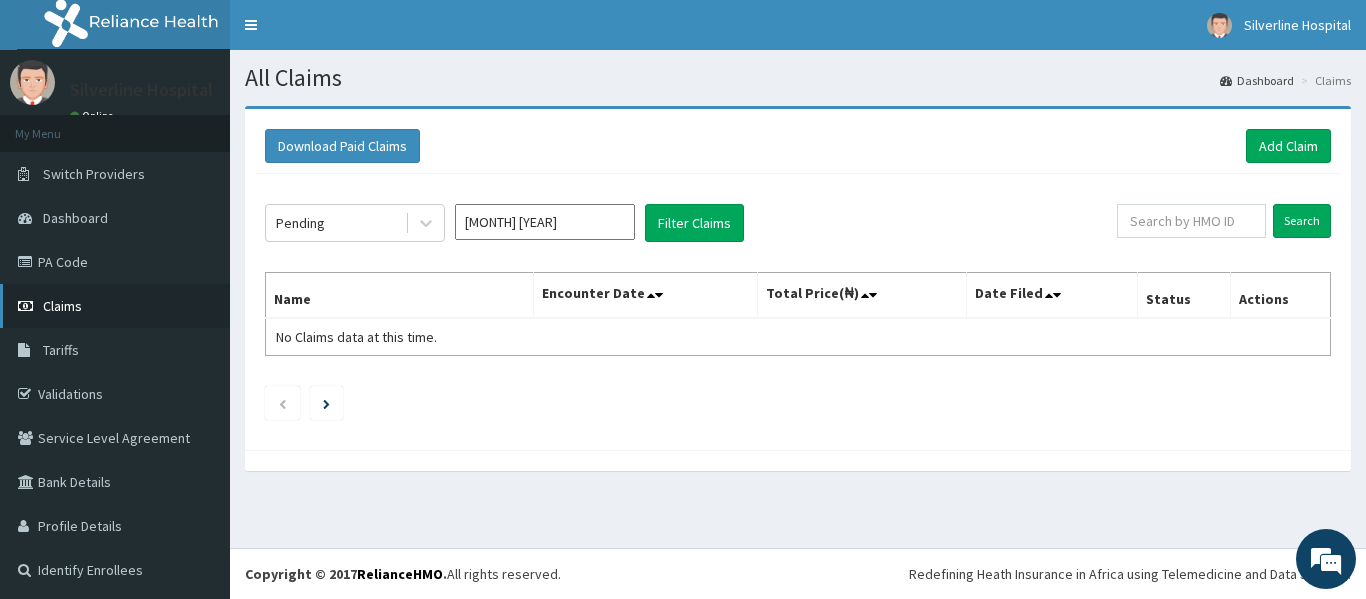 click on "Claims" at bounding box center [62, 306] 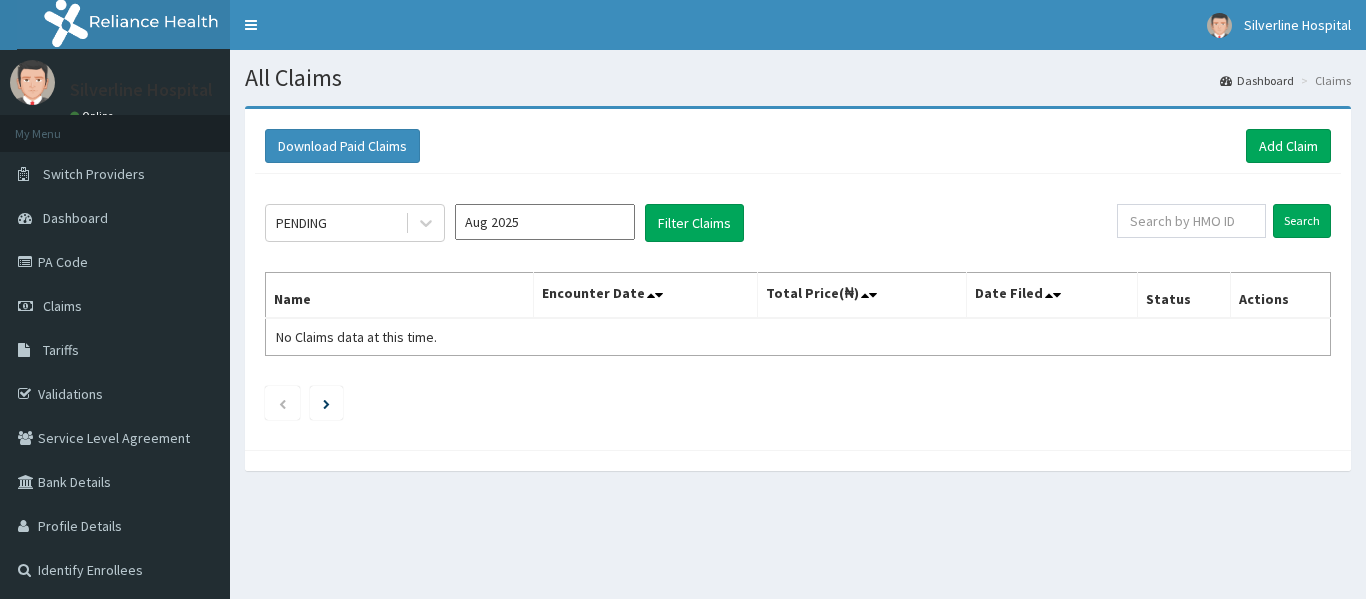 scroll, scrollTop: 0, scrollLeft: 0, axis: both 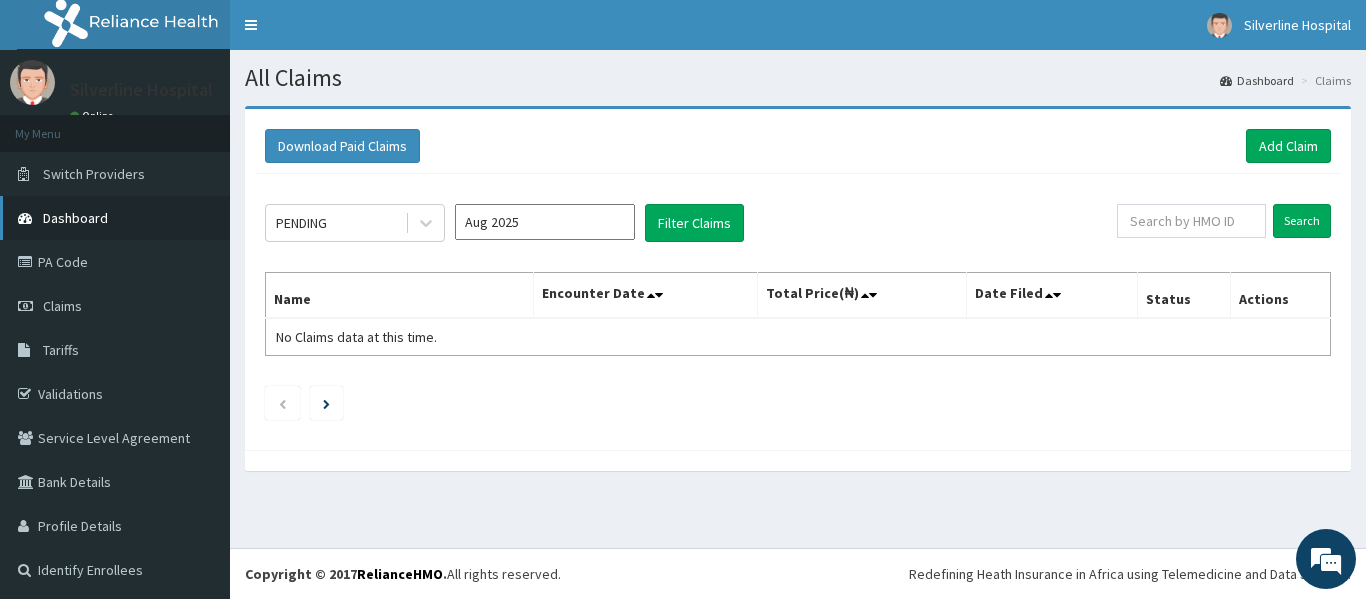 click on "Dashboard" at bounding box center (75, 218) 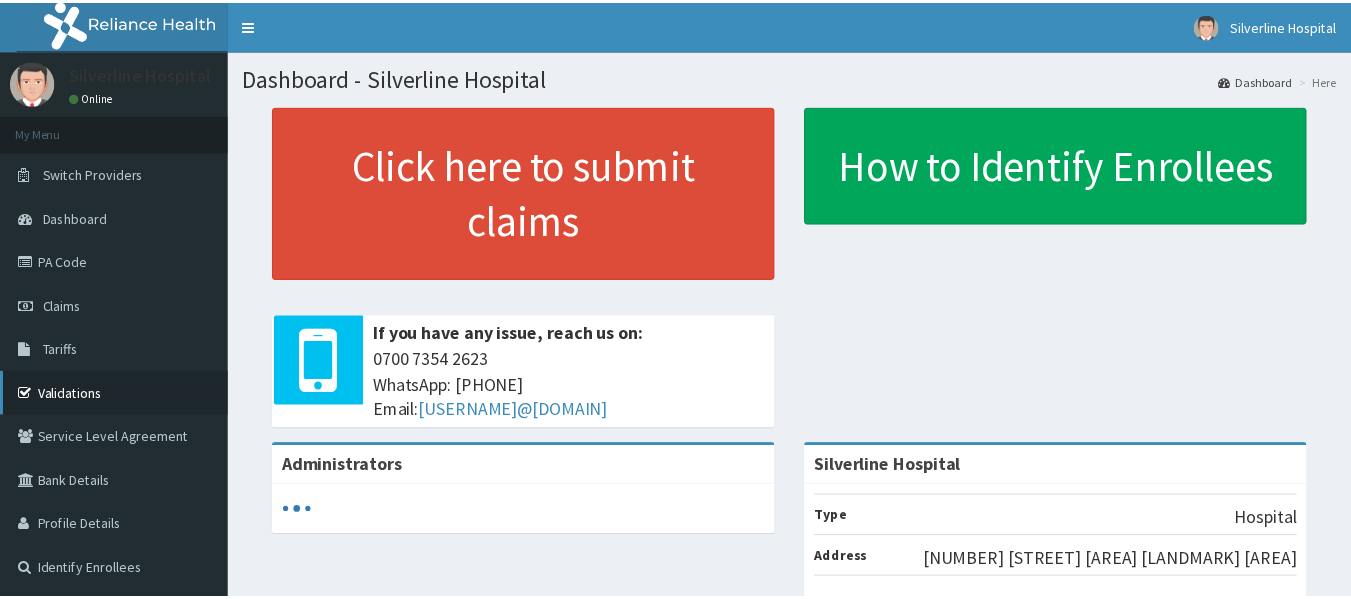 scroll, scrollTop: 0, scrollLeft: 0, axis: both 